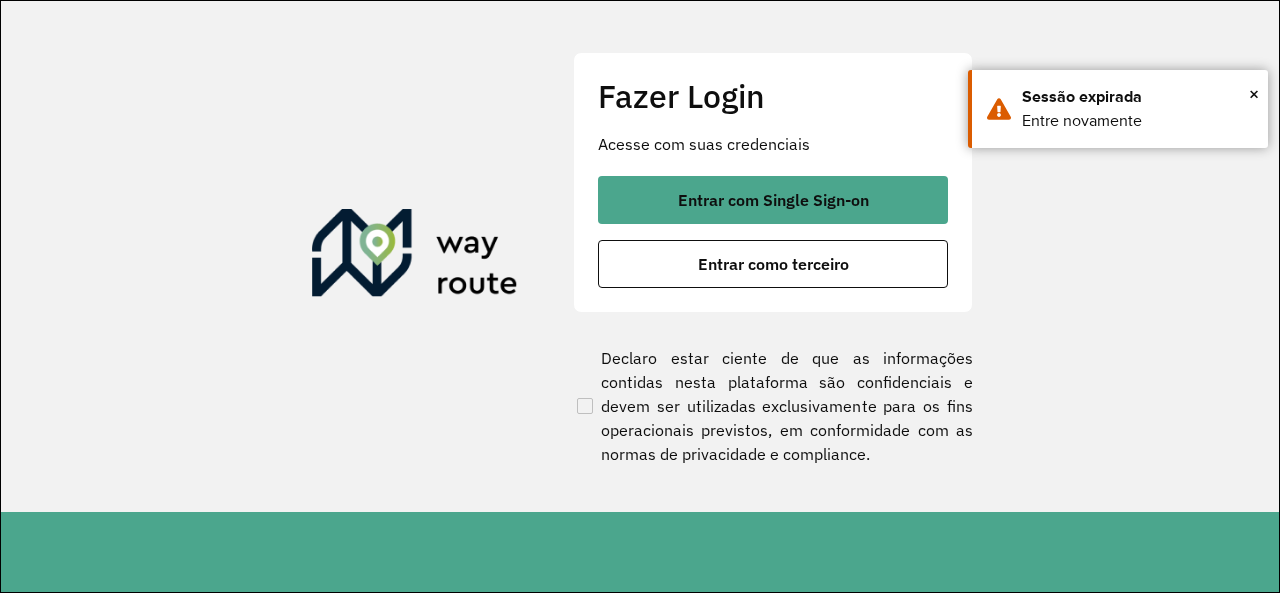 scroll, scrollTop: 0, scrollLeft: 0, axis: both 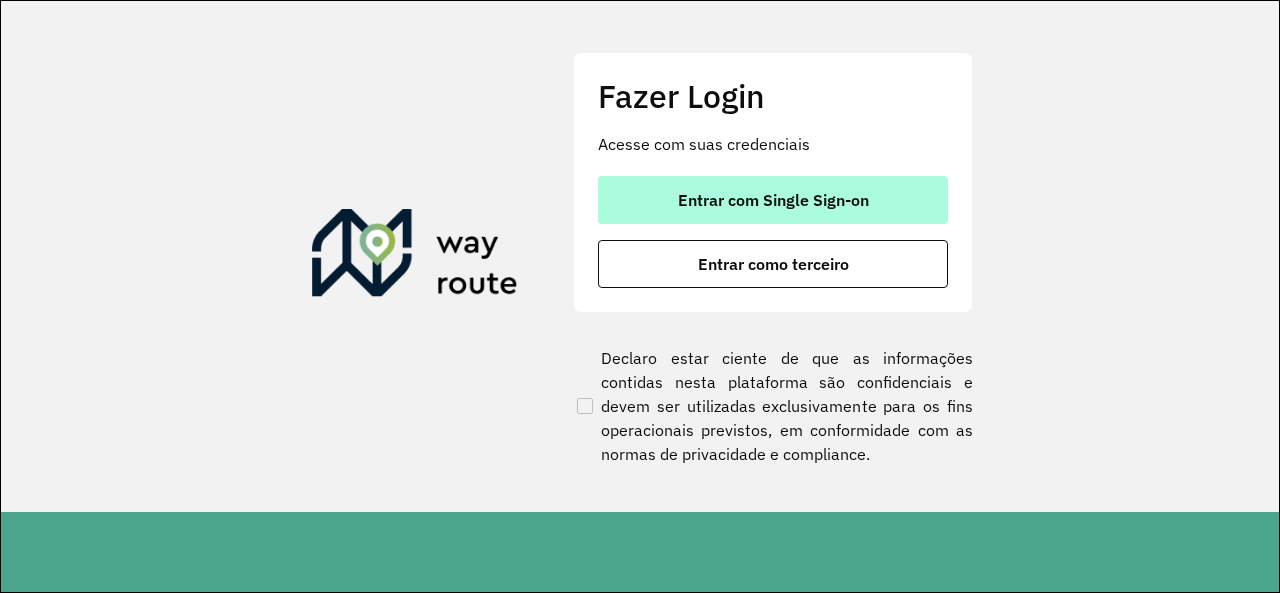 click on "Entrar com Single Sign-on" at bounding box center (773, 200) 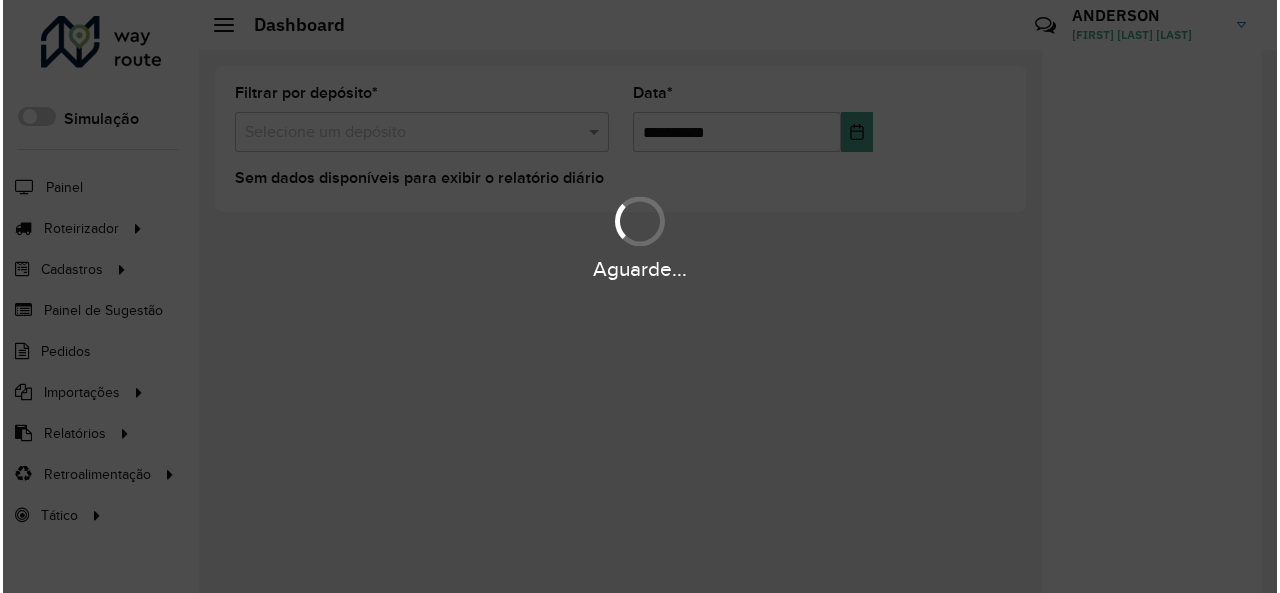 scroll, scrollTop: 0, scrollLeft: 0, axis: both 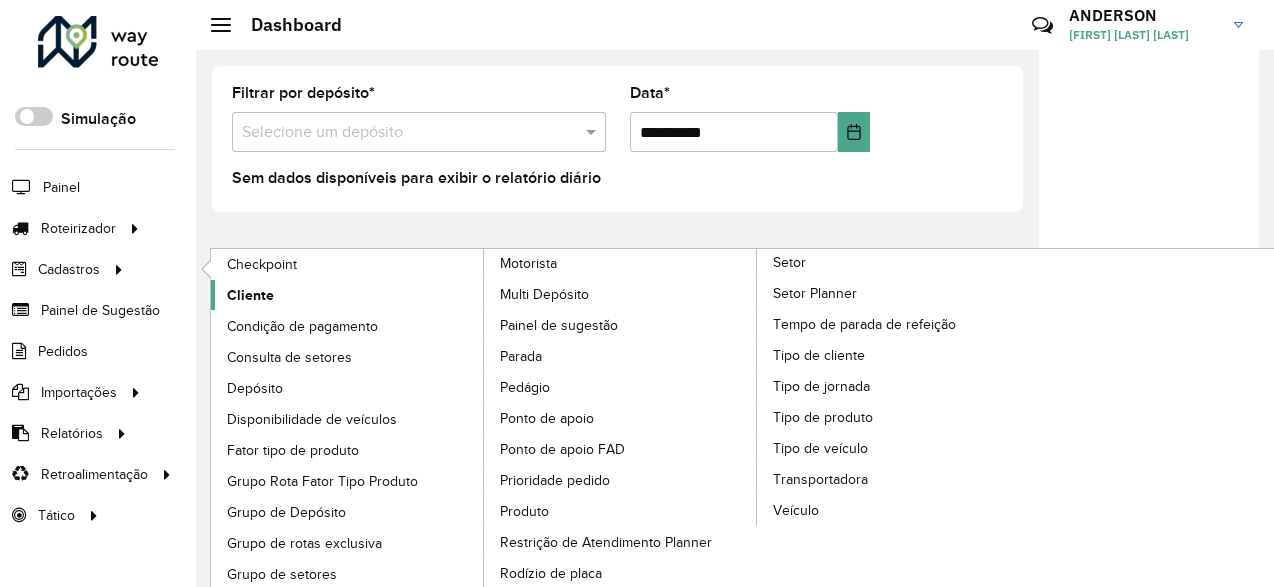 click on "Cliente" 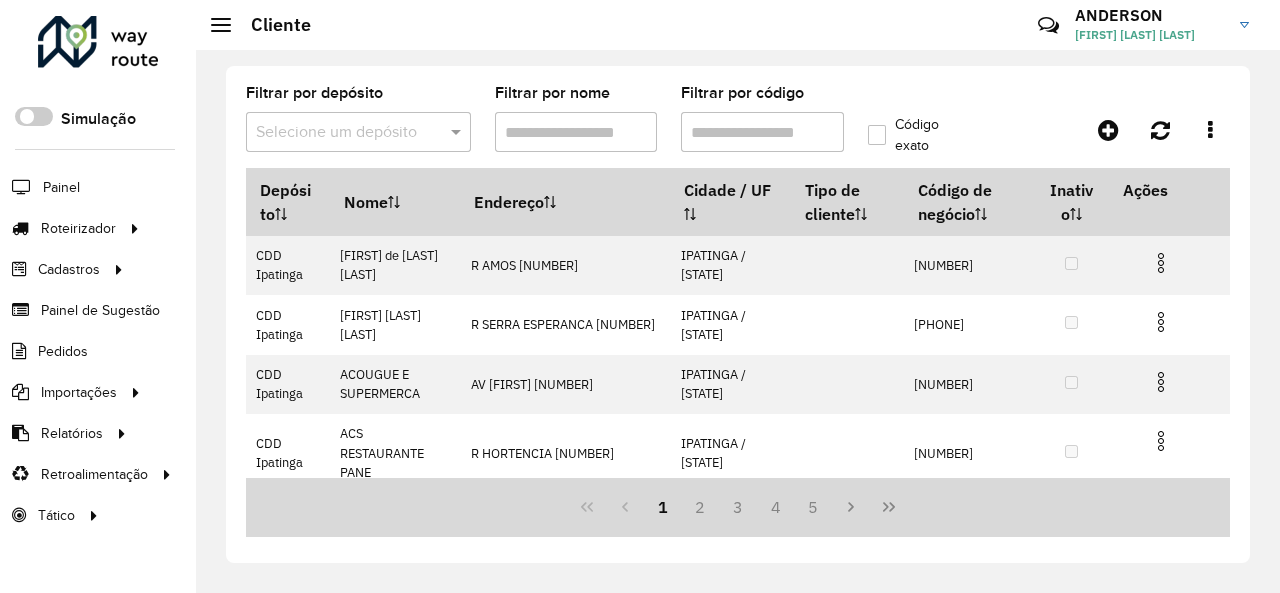 click at bounding box center (338, 133) 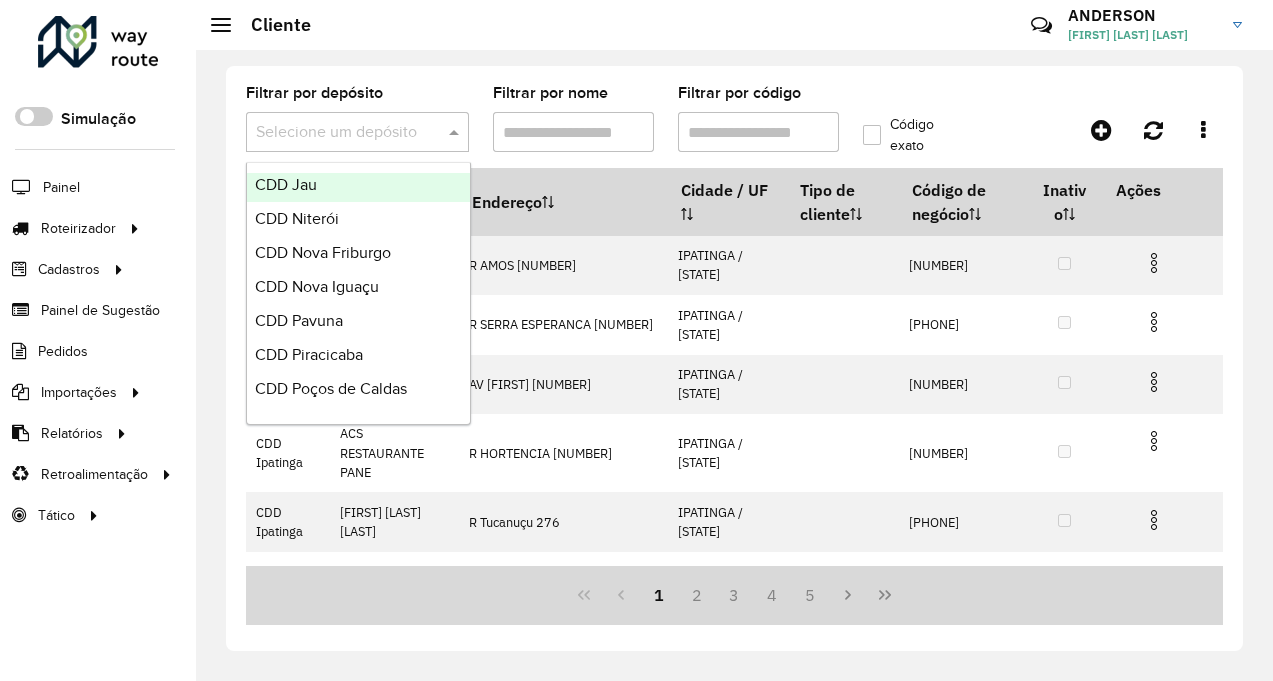 scroll, scrollTop: 600, scrollLeft: 0, axis: vertical 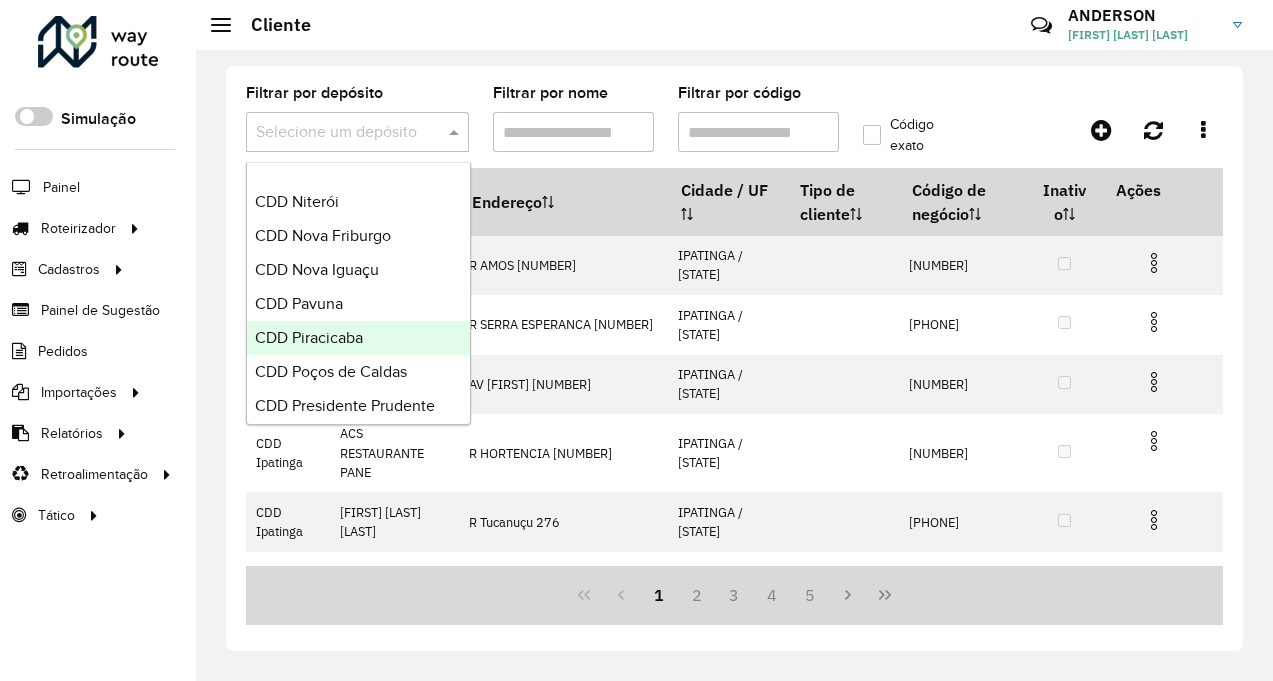 click on "CDD Piracicaba" at bounding box center (309, 337) 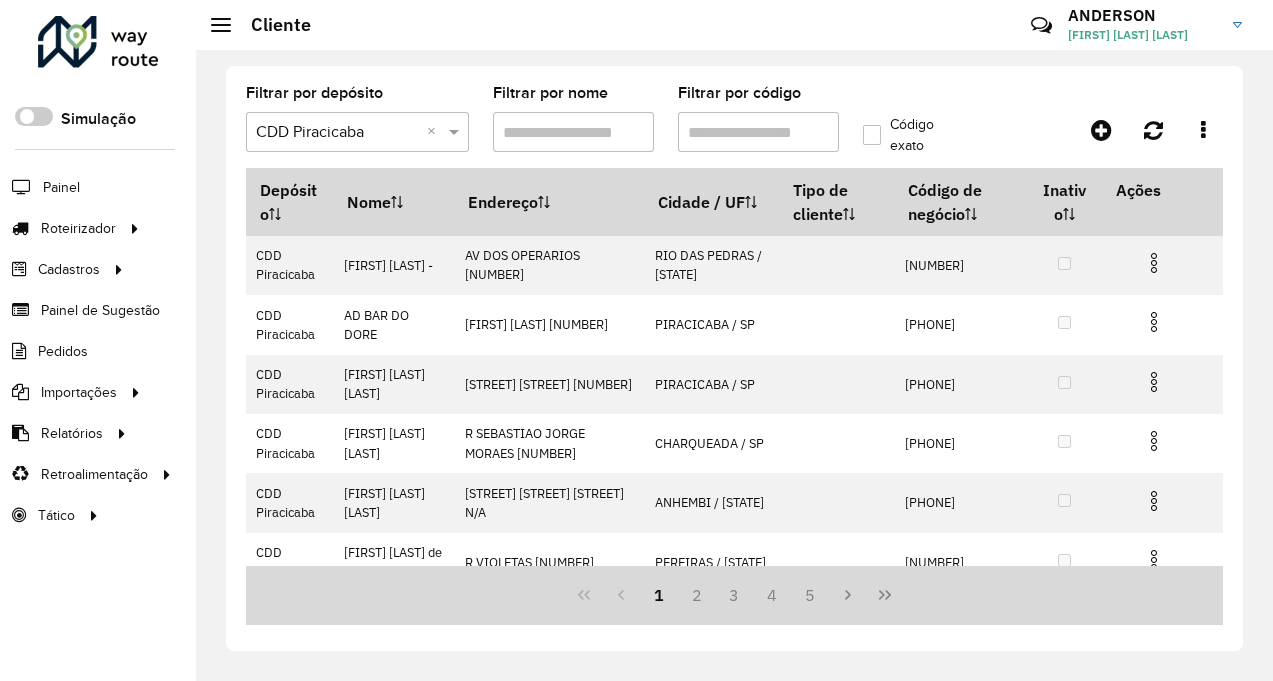 click on "Filtrar por código" at bounding box center [758, 132] 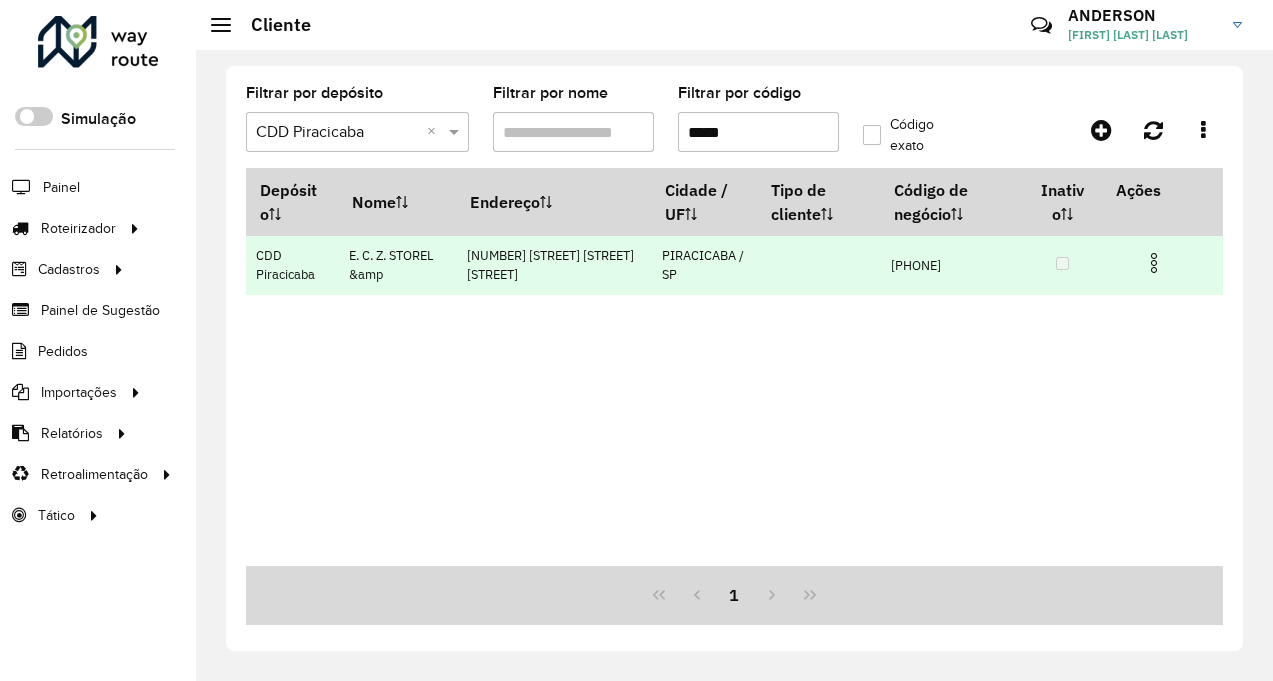 type on "*****" 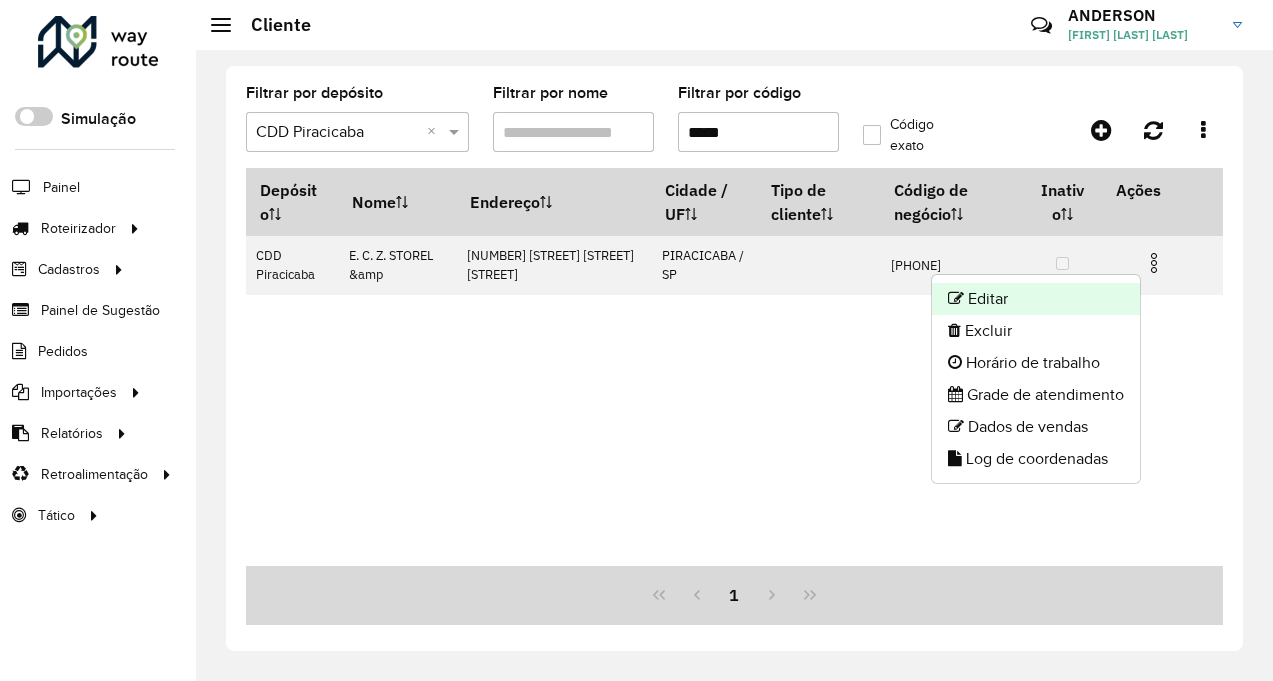 click on "Editar" 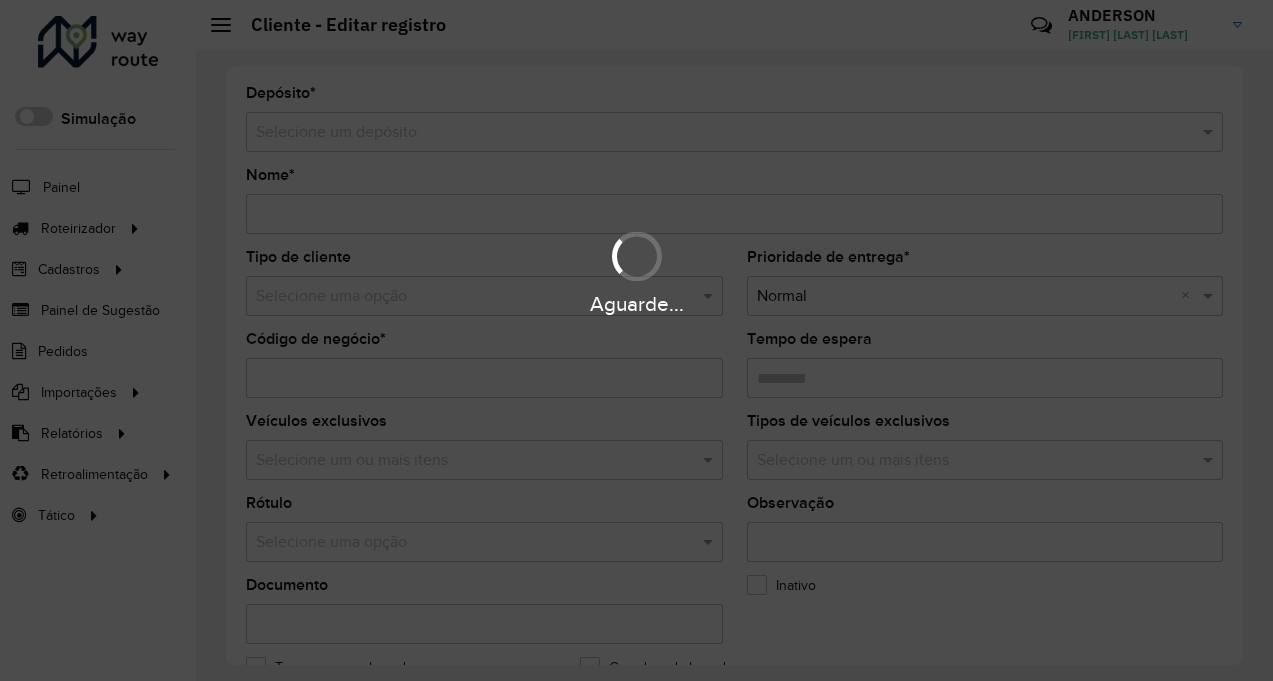 type on "**********" 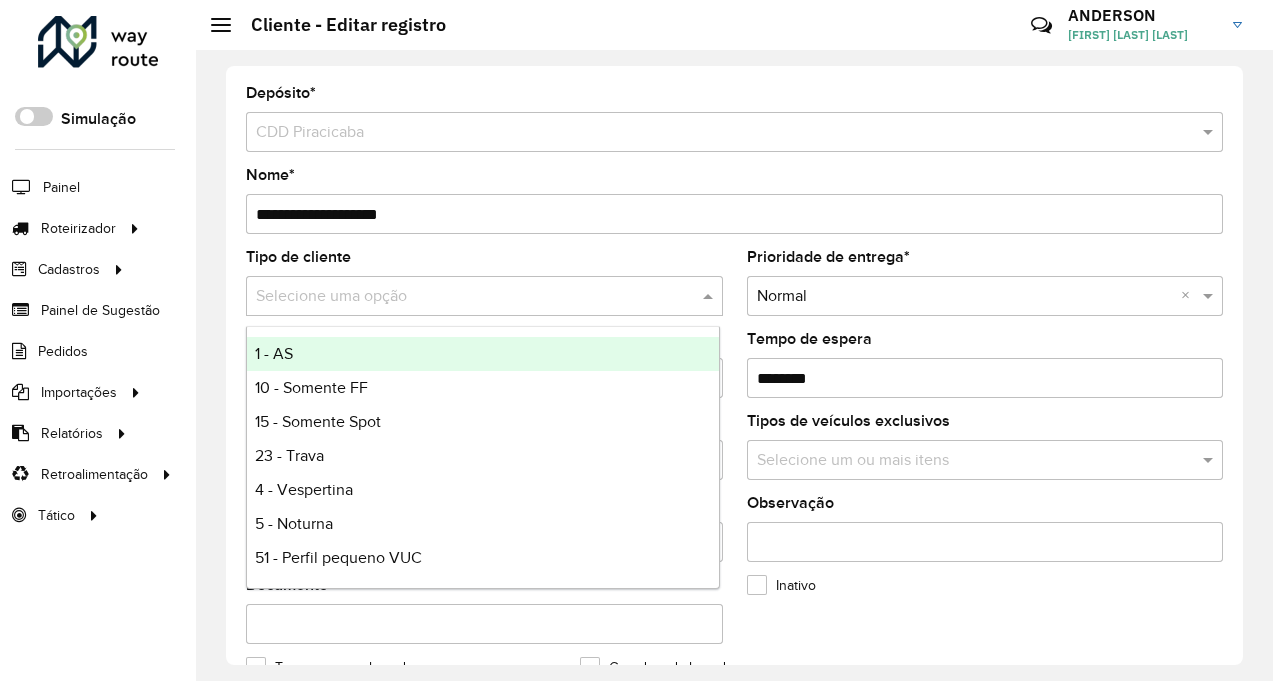 click at bounding box center (464, 297) 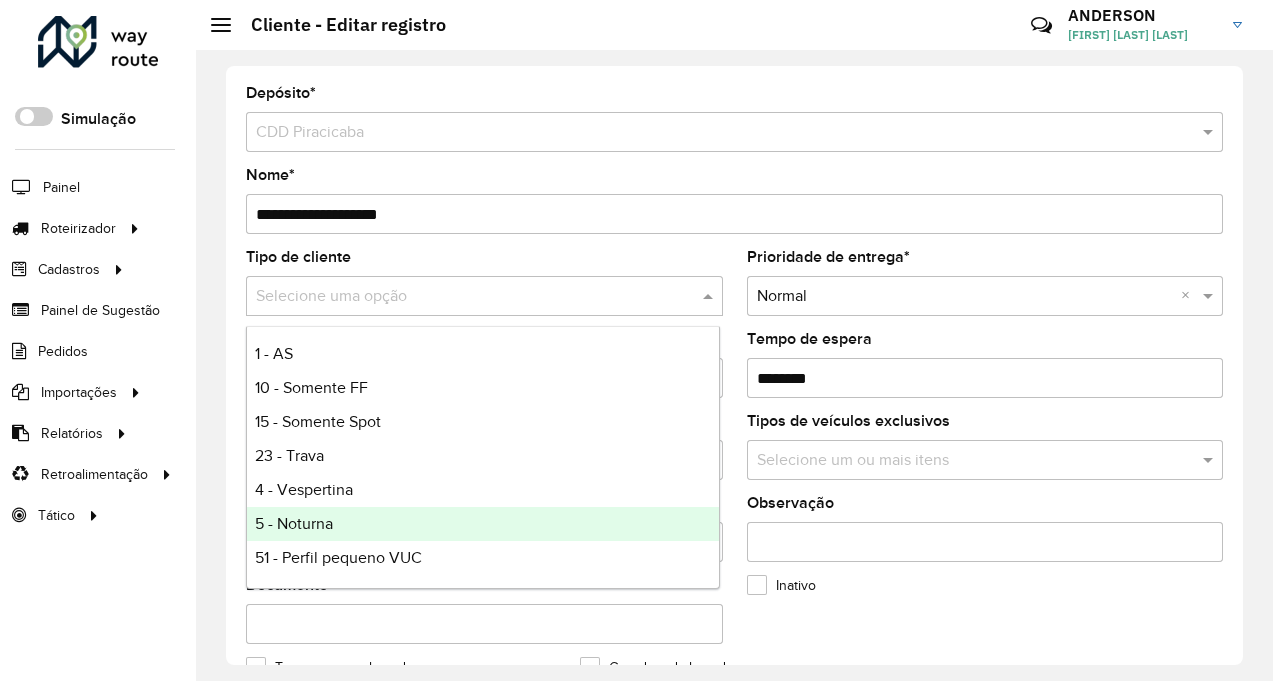 click on "5 - Noturna" at bounding box center [483, 524] 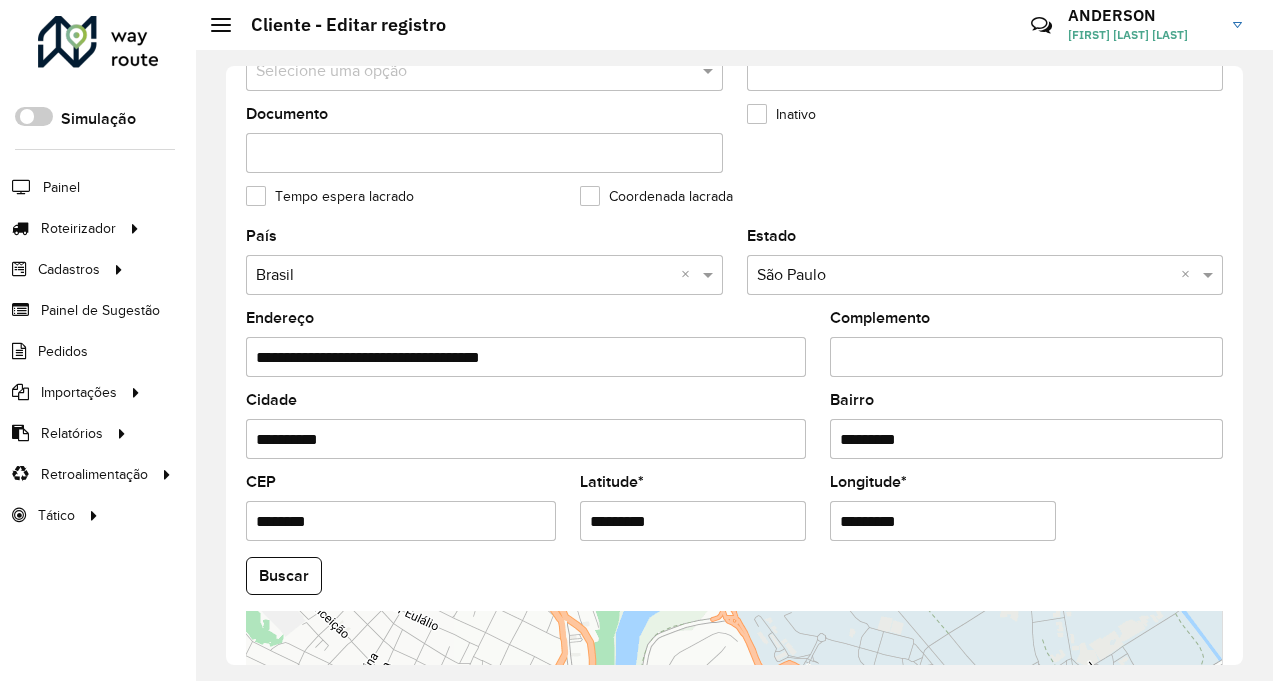 scroll, scrollTop: 700, scrollLeft: 0, axis: vertical 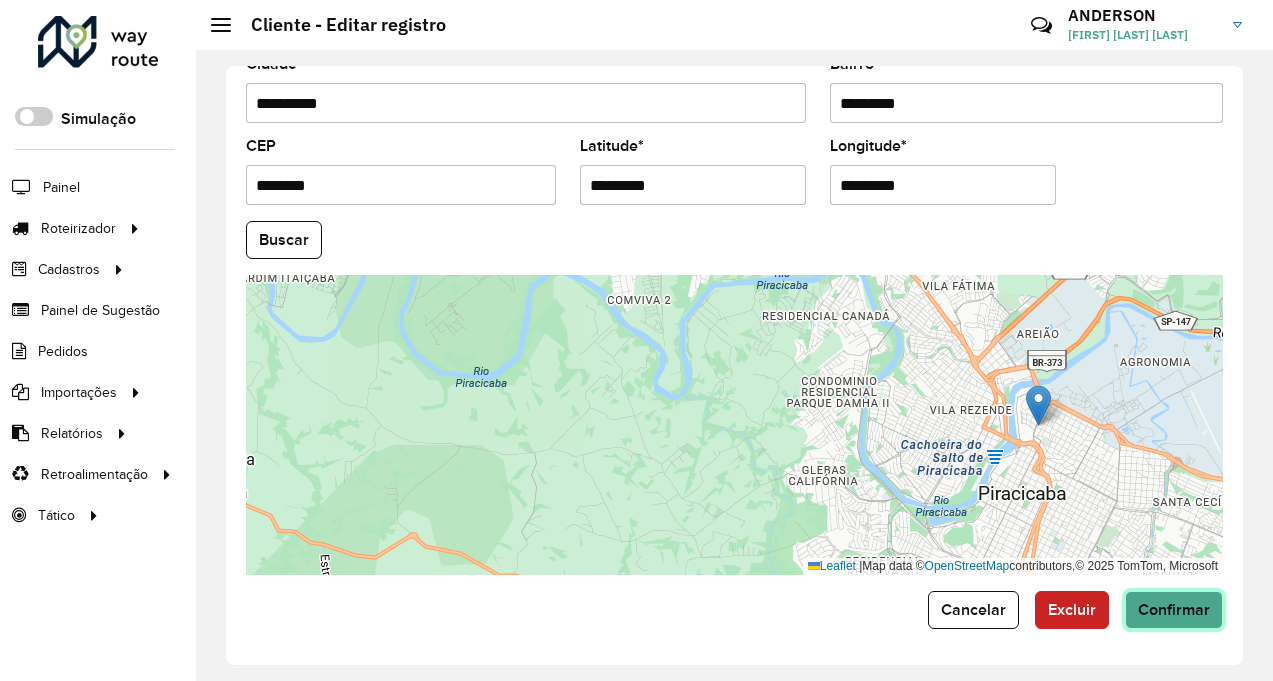 click on "Confirmar" 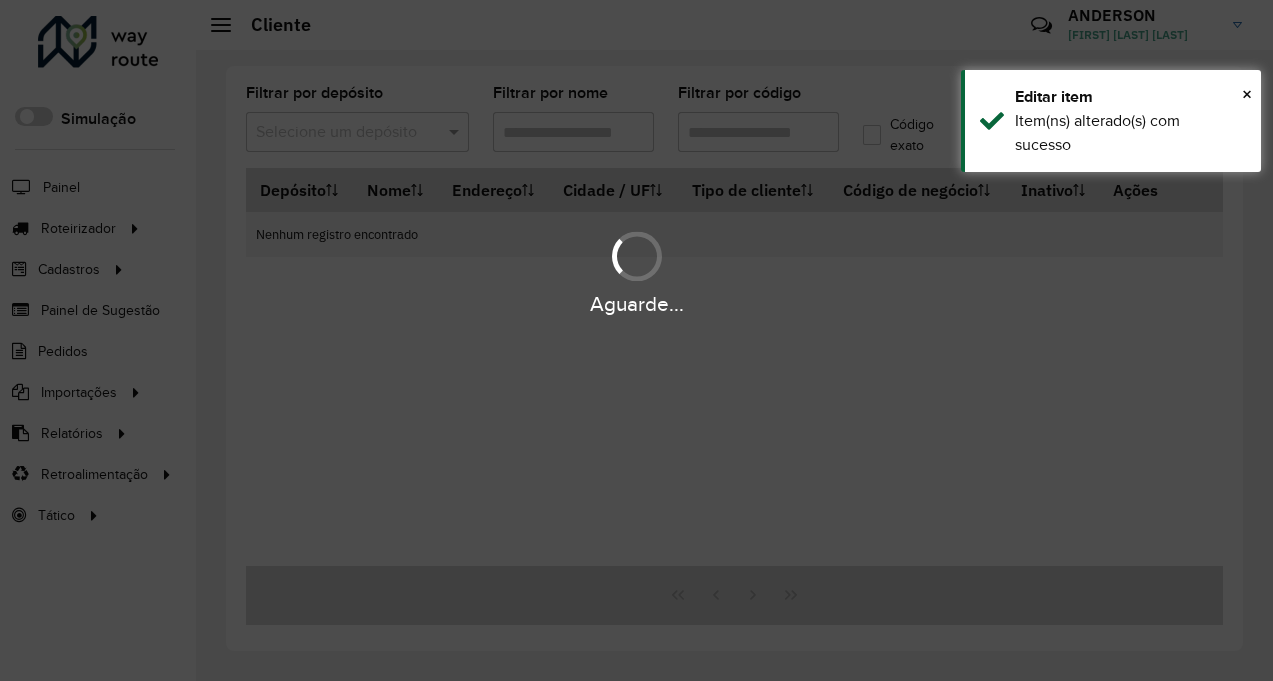 type on "*****" 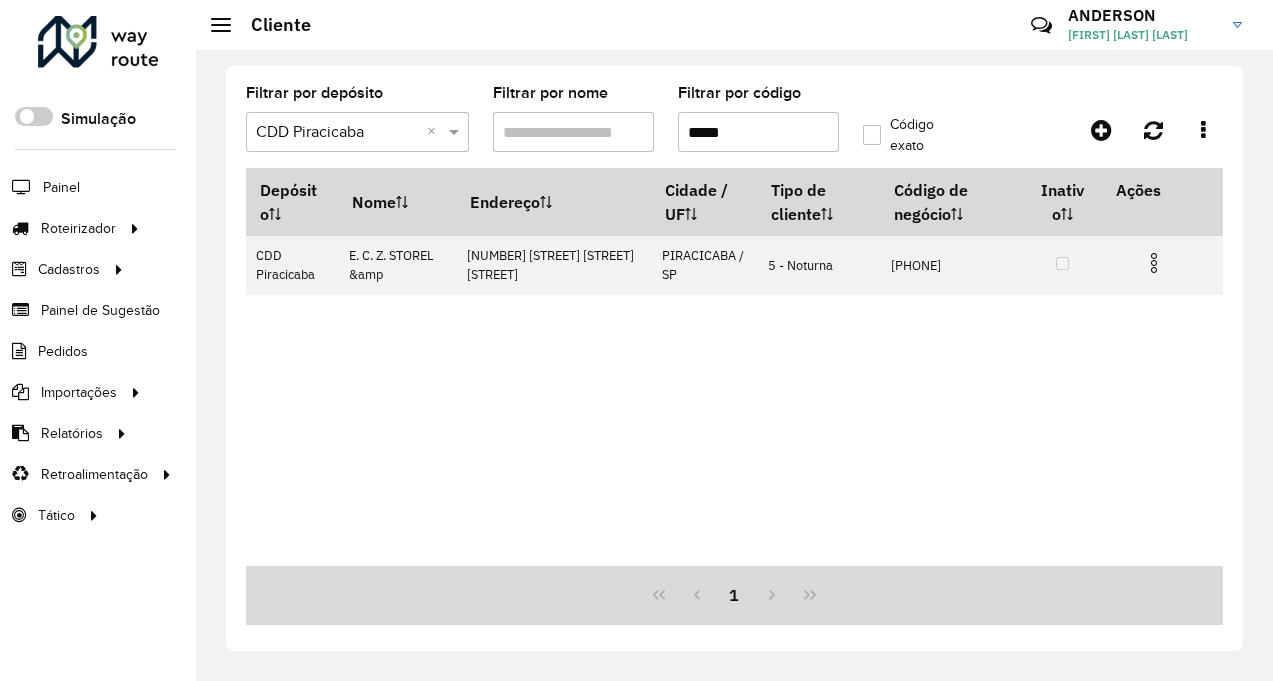 drag, startPoint x: 749, startPoint y: 122, endPoint x: 655, endPoint y: 145, distance: 96.77293 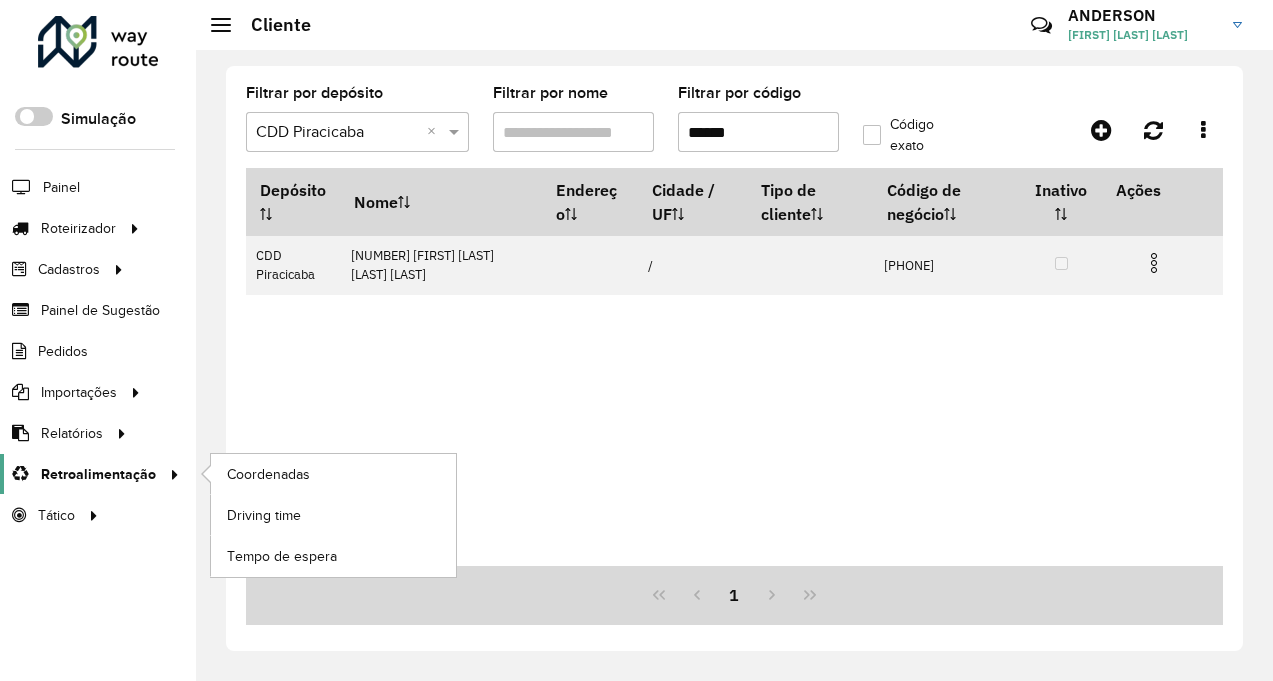 type on "******" 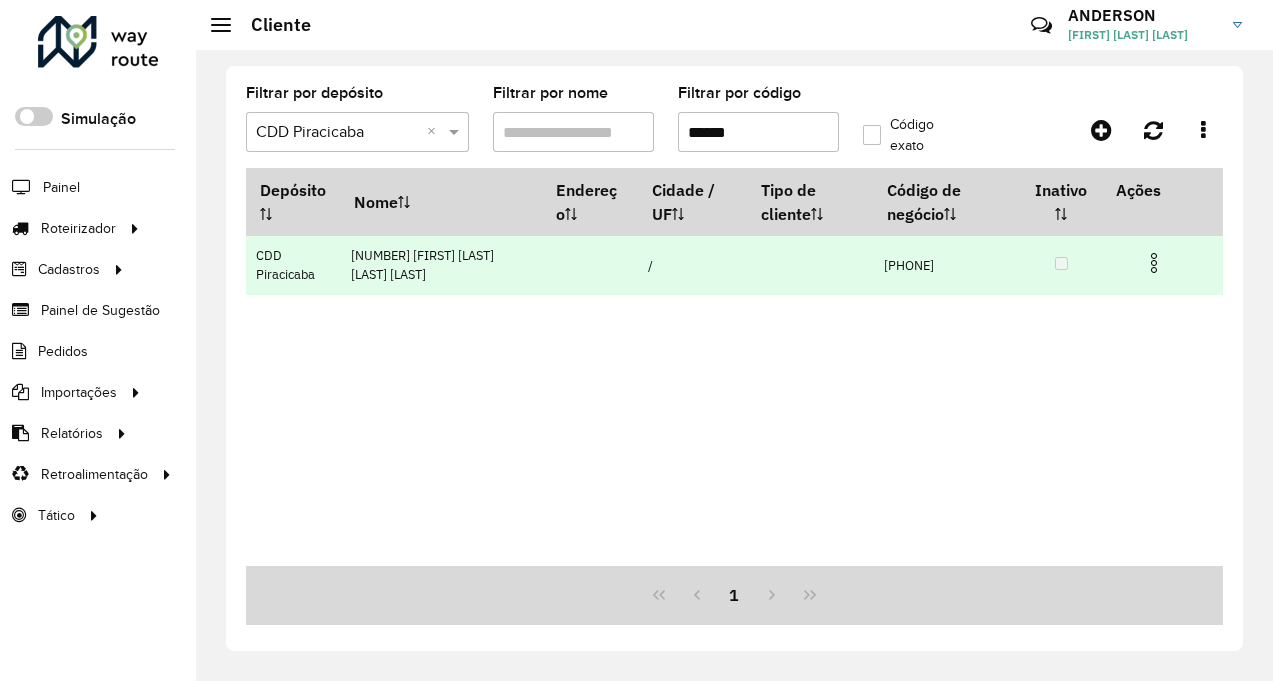 click at bounding box center (1154, 263) 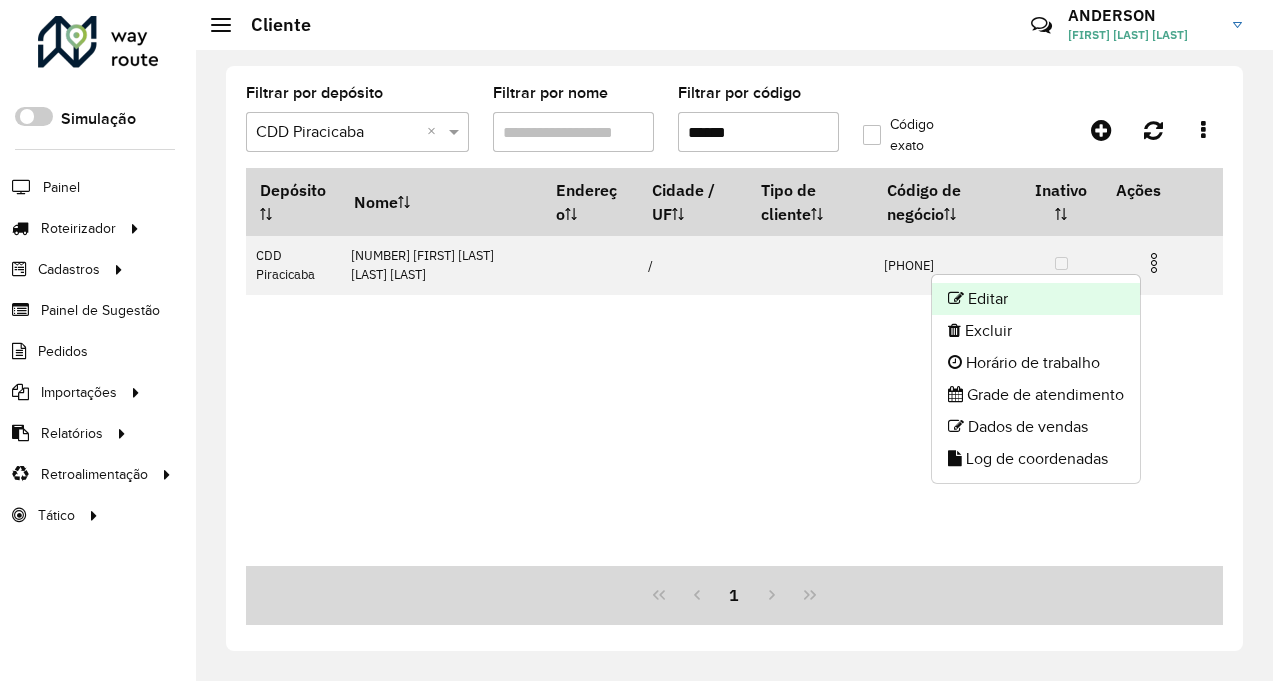 click on "Editar" 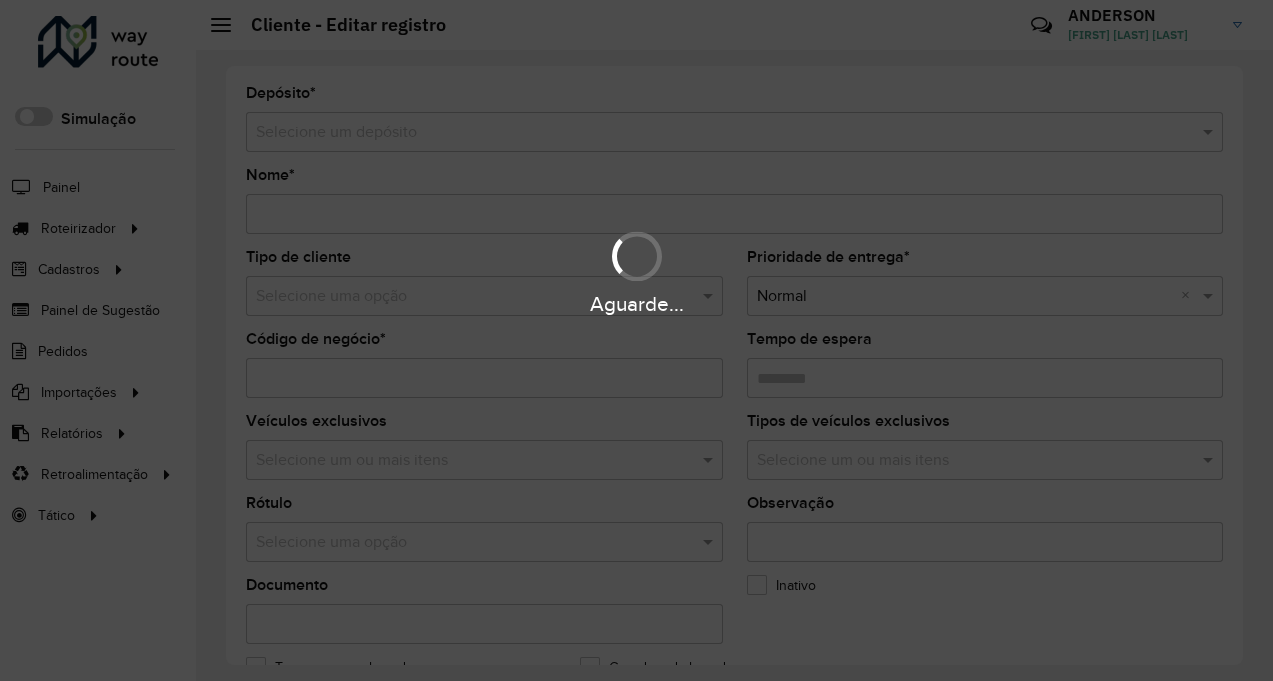 type on "**********" 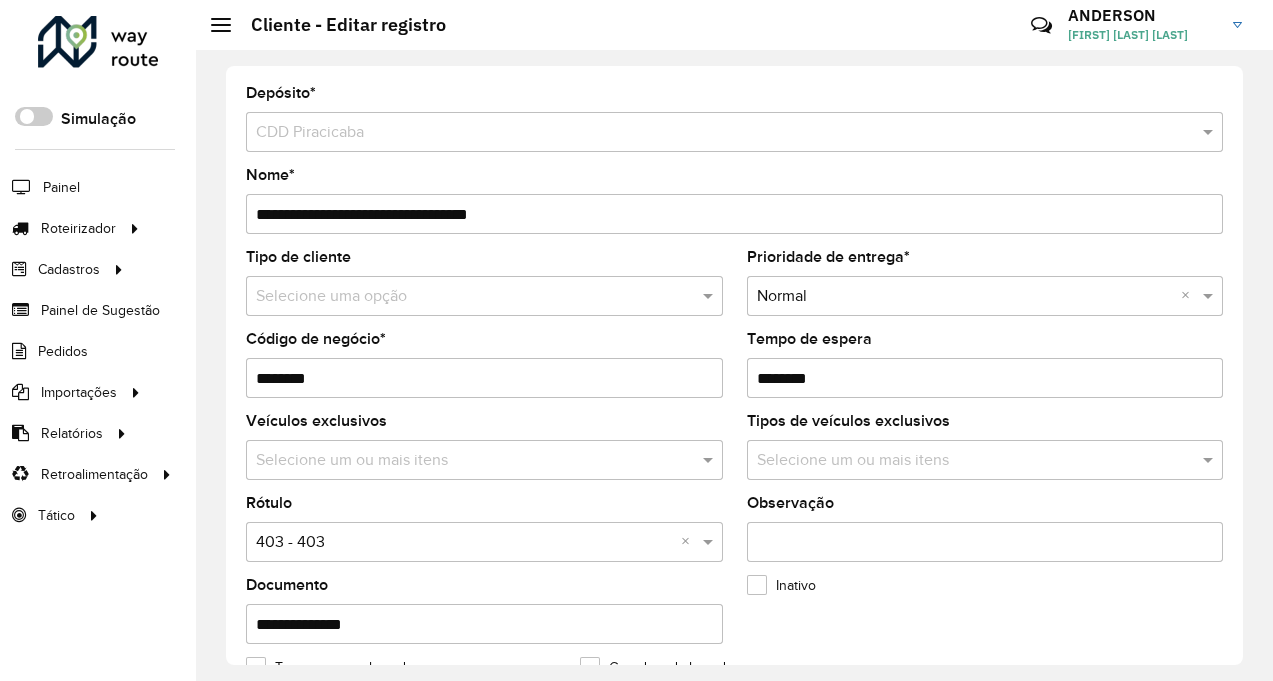 click at bounding box center (464, 297) 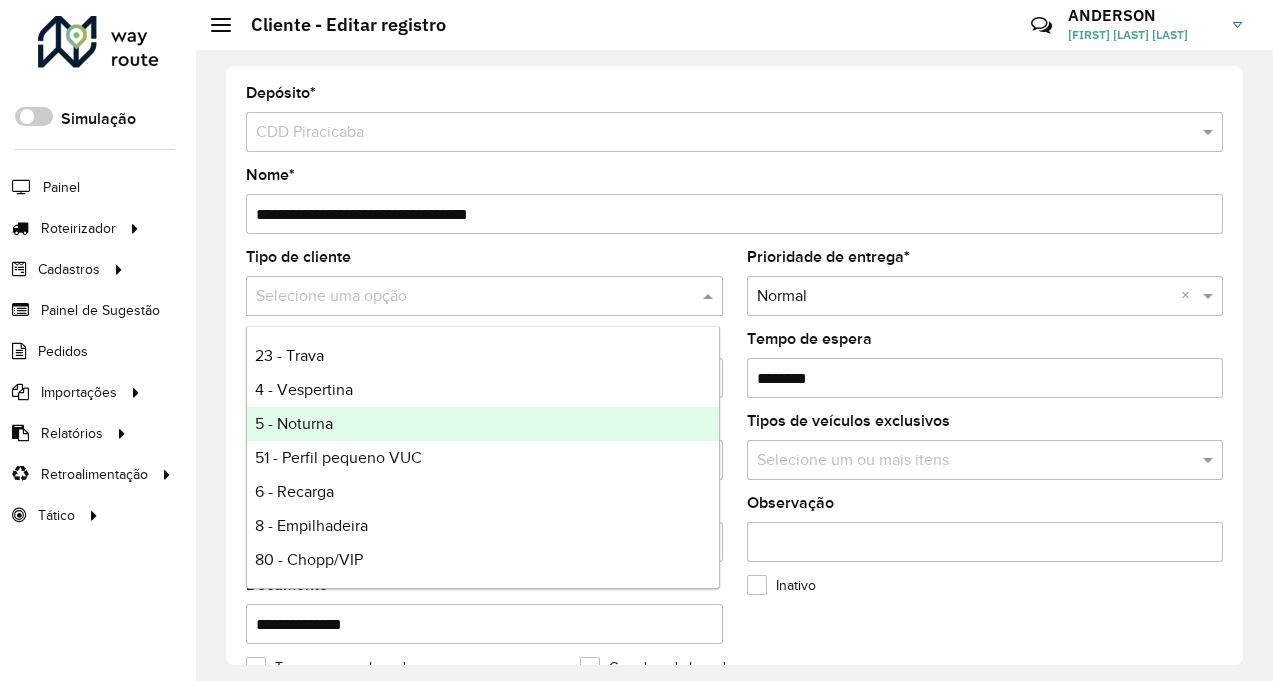 scroll, scrollTop: 168, scrollLeft: 0, axis: vertical 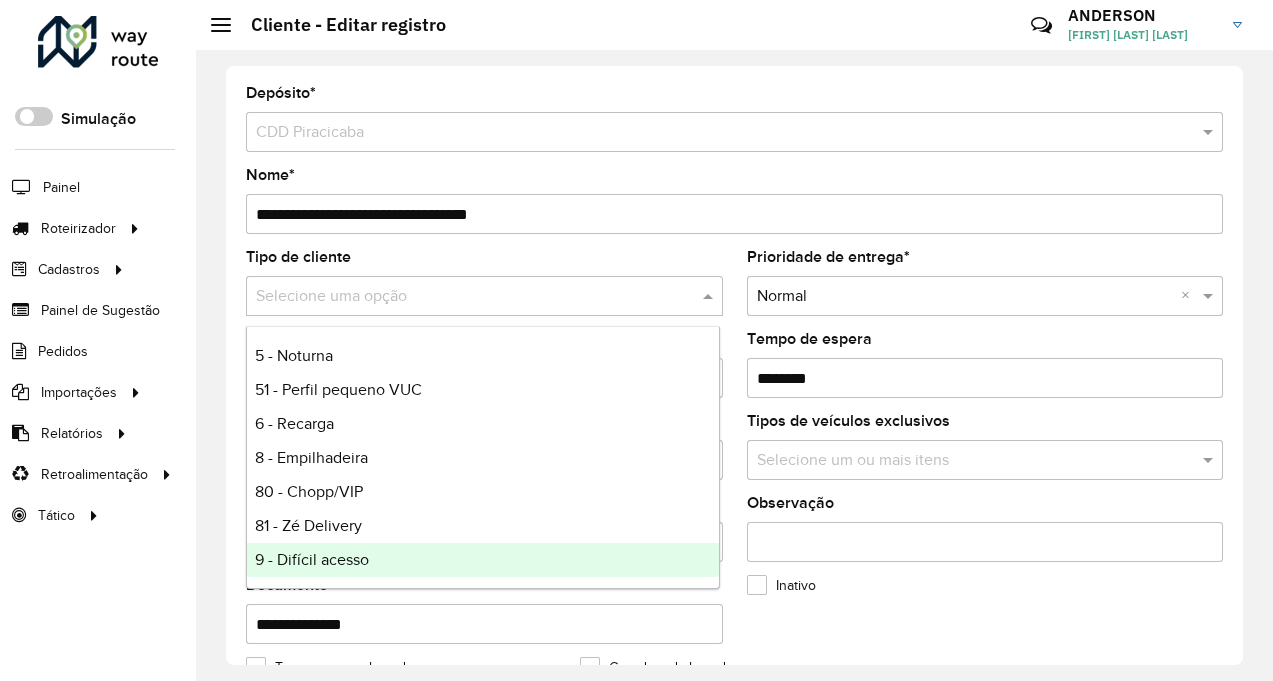 click on "9 - Difícil acesso" at bounding box center [483, 560] 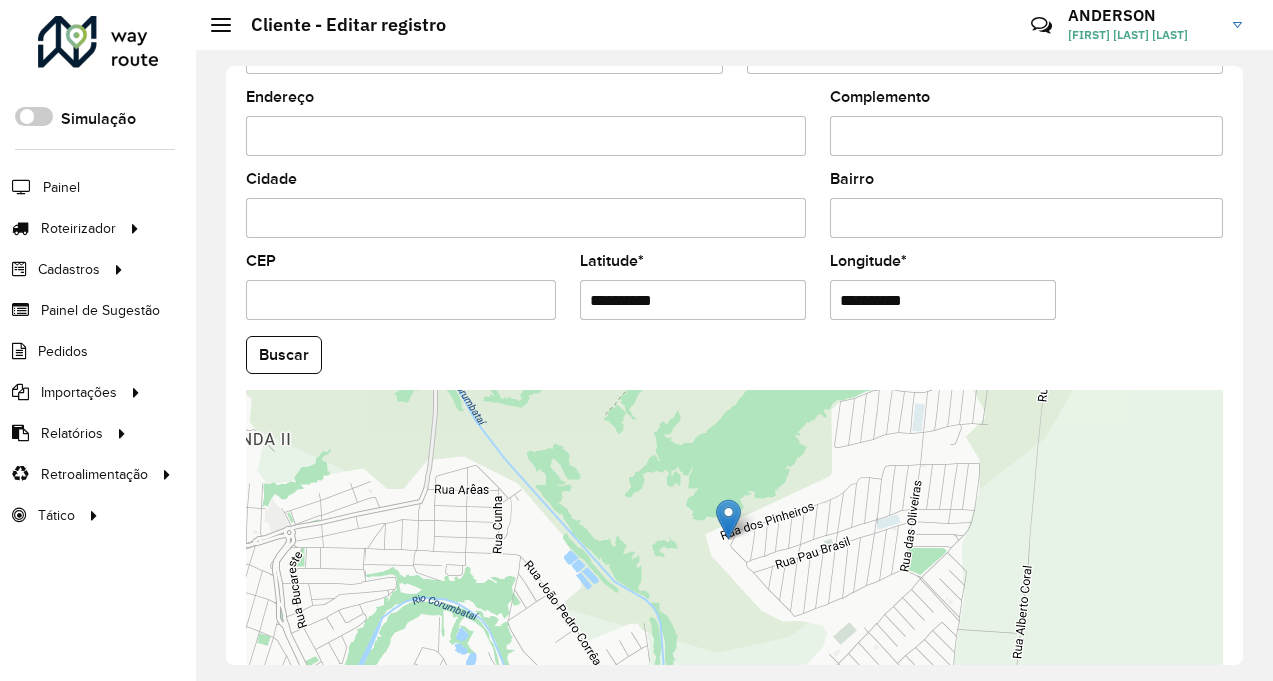 scroll, scrollTop: 807, scrollLeft: 0, axis: vertical 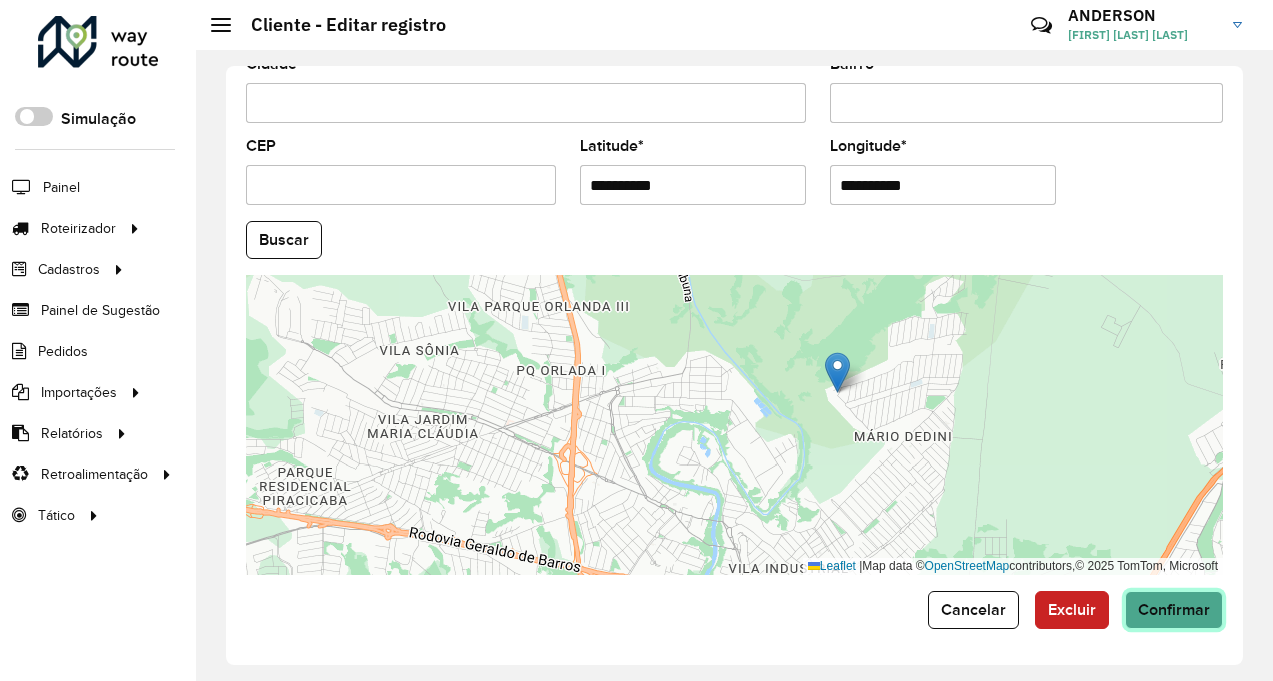 click on "Confirmar" 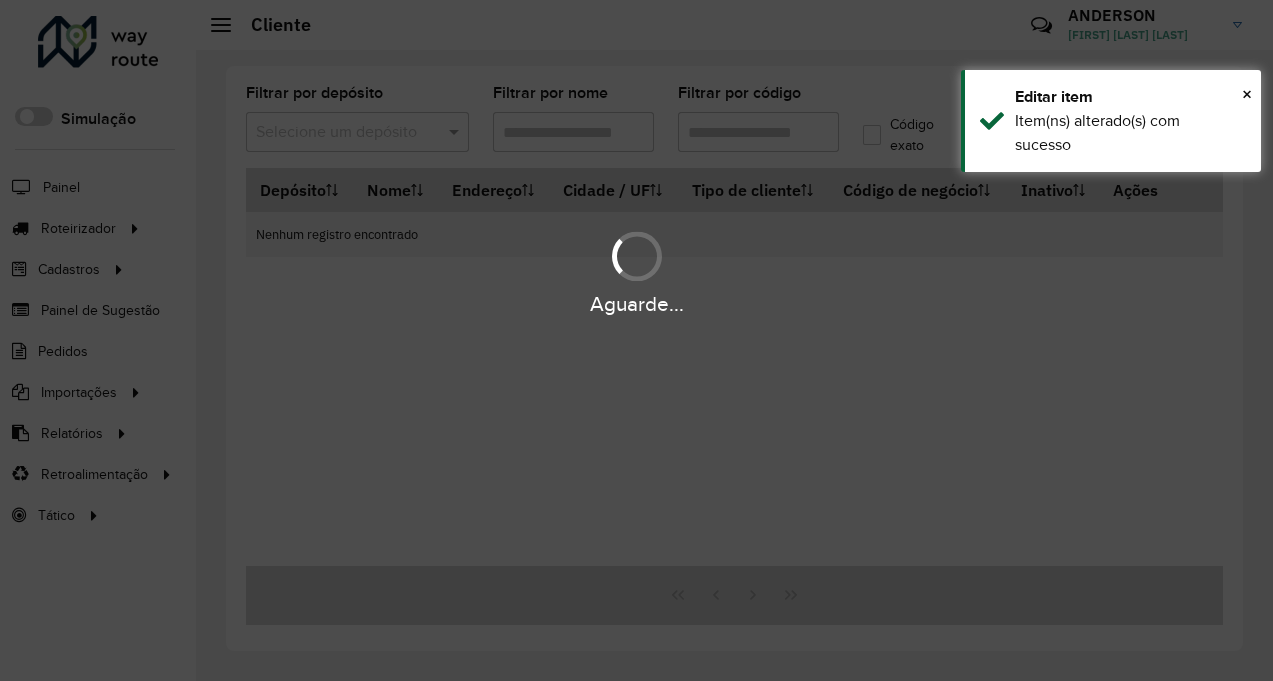 type on "******" 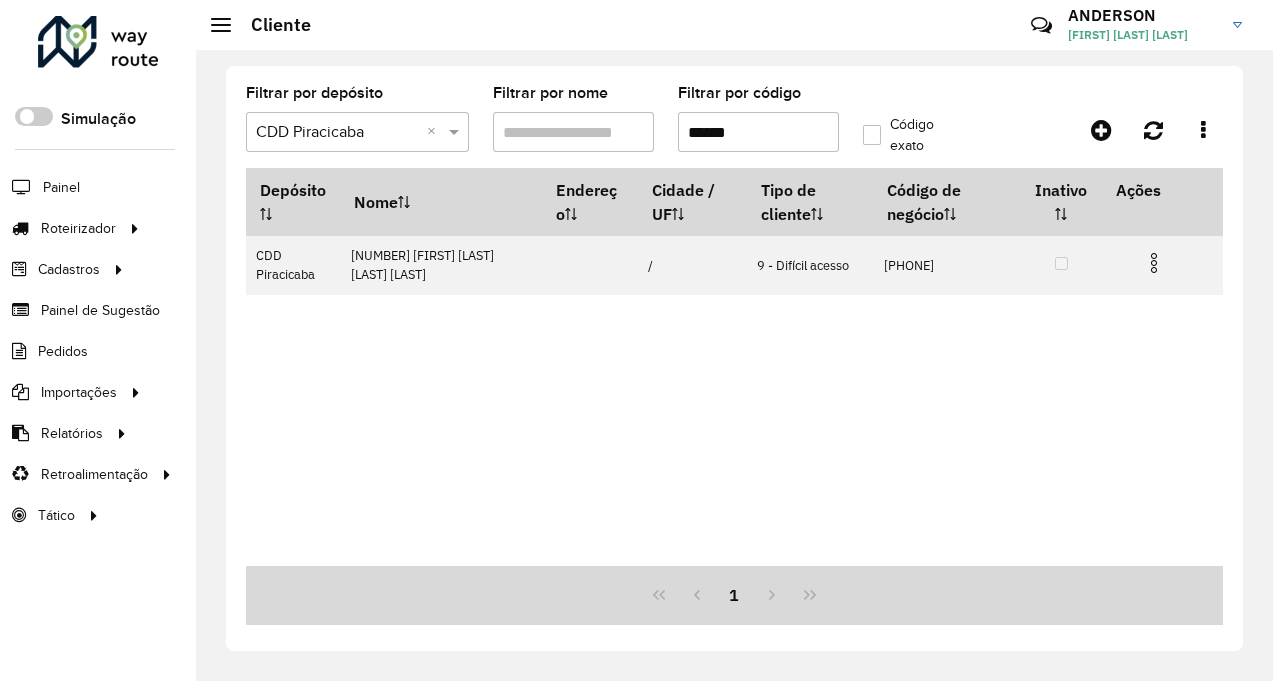 click on "Filtrar por código ******" 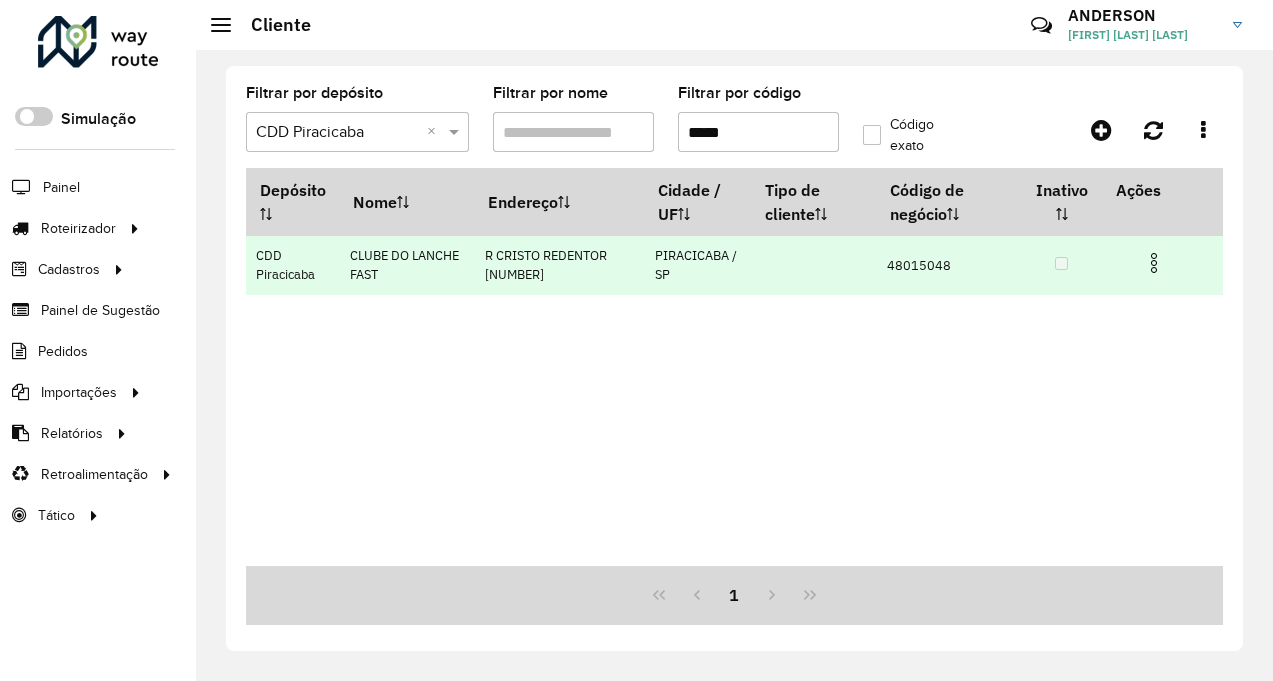 type on "*****" 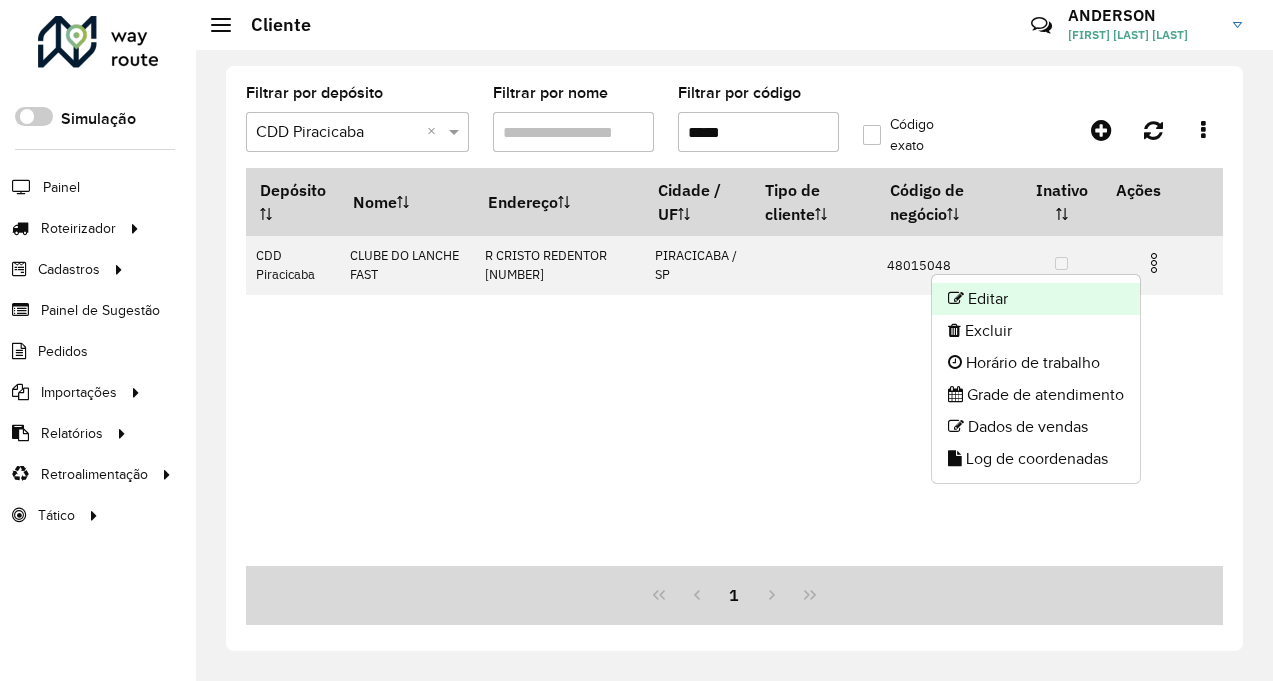 click on "Editar" 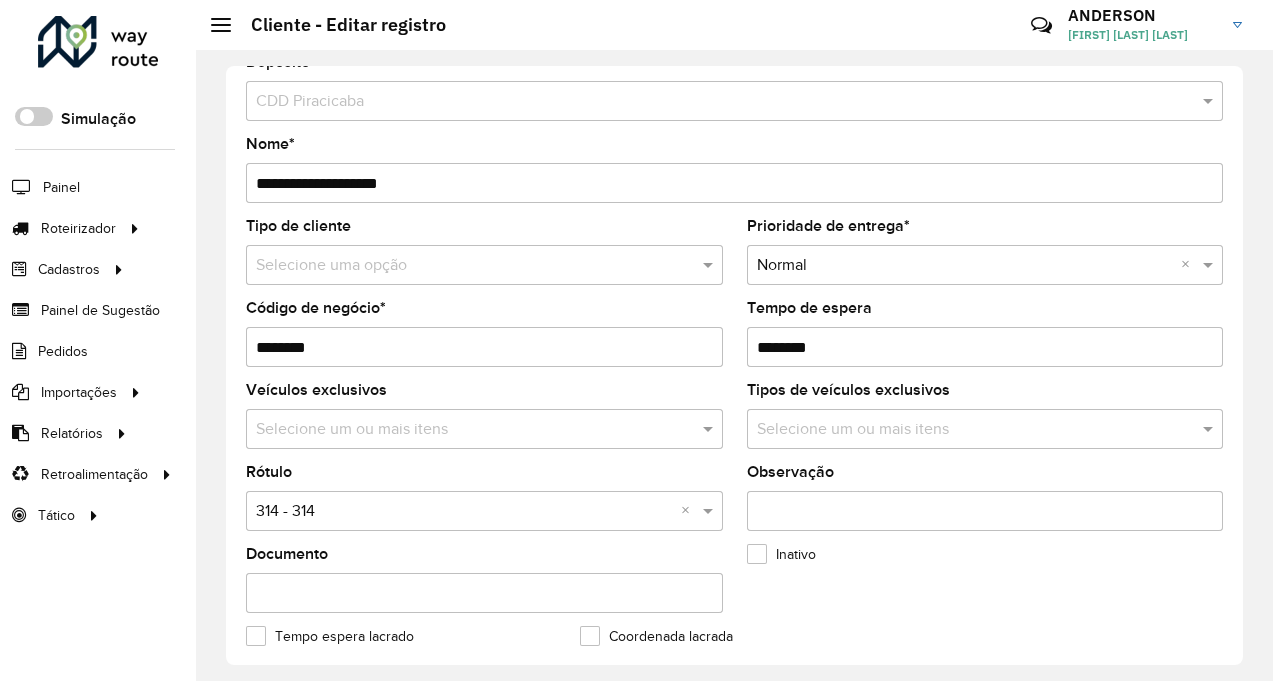 scroll, scrollTop: 0, scrollLeft: 0, axis: both 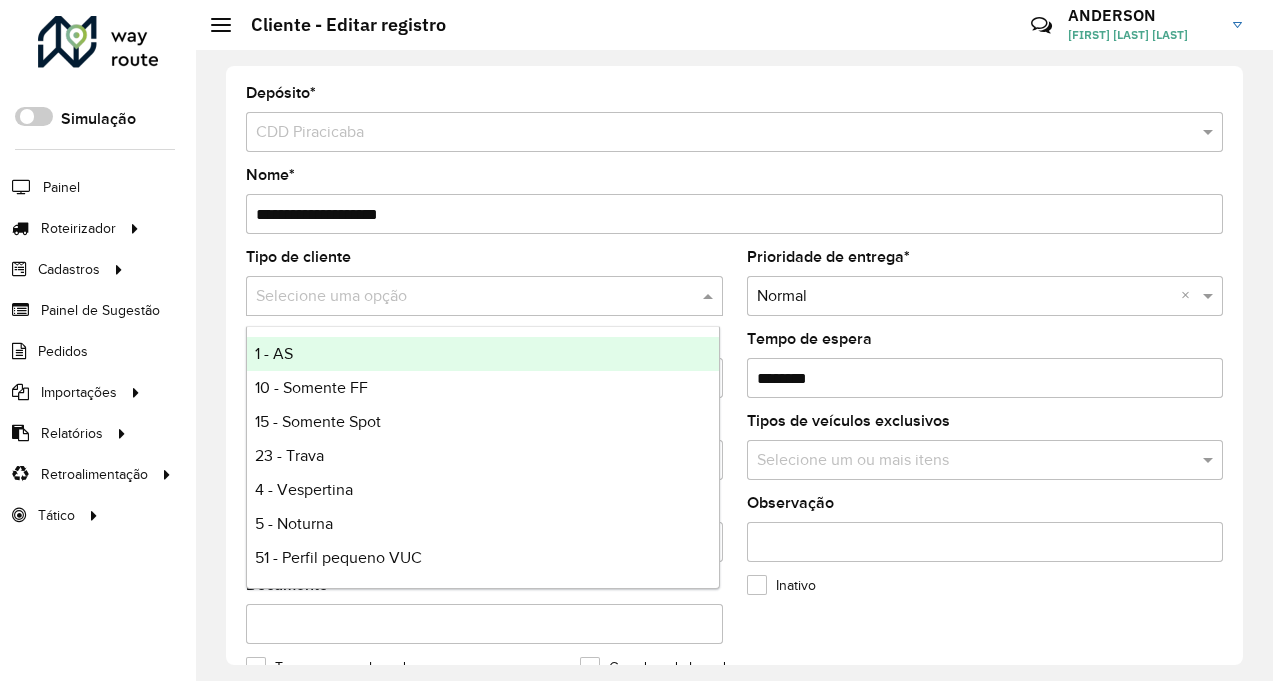 click on "Selecione uma opção" at bounding box center [484, 296] 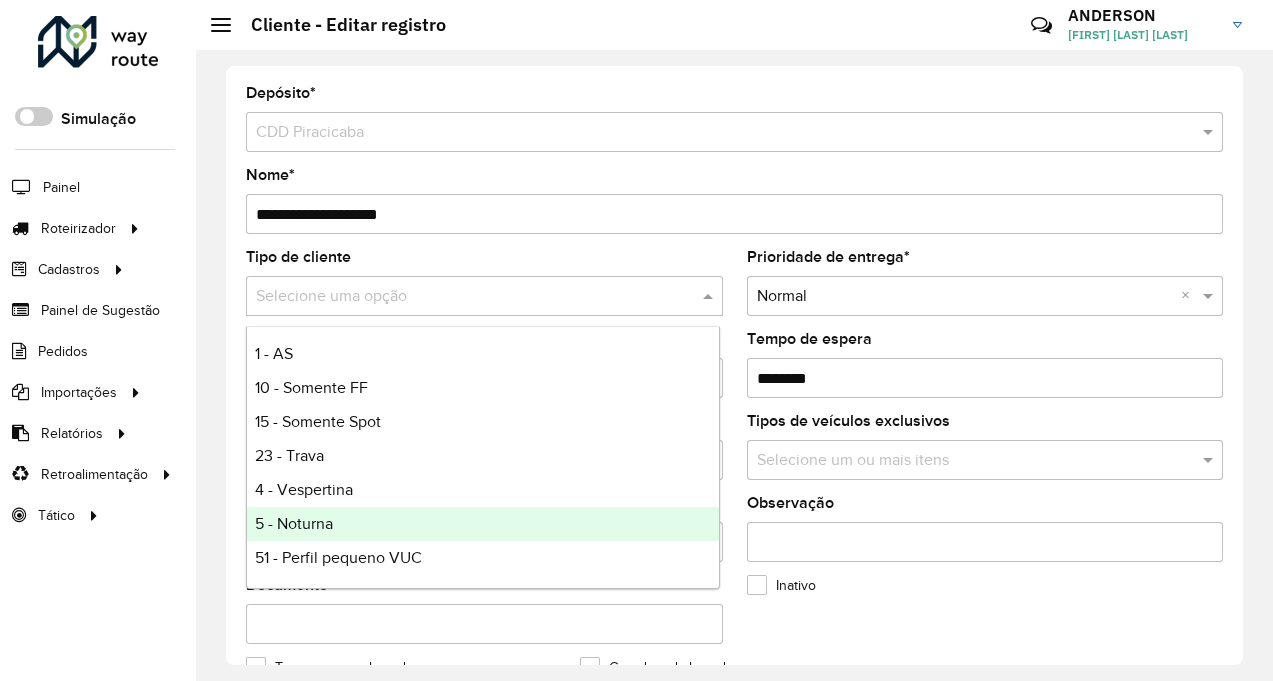 click on "5 - Noturna" at bounding box center [483, 524] 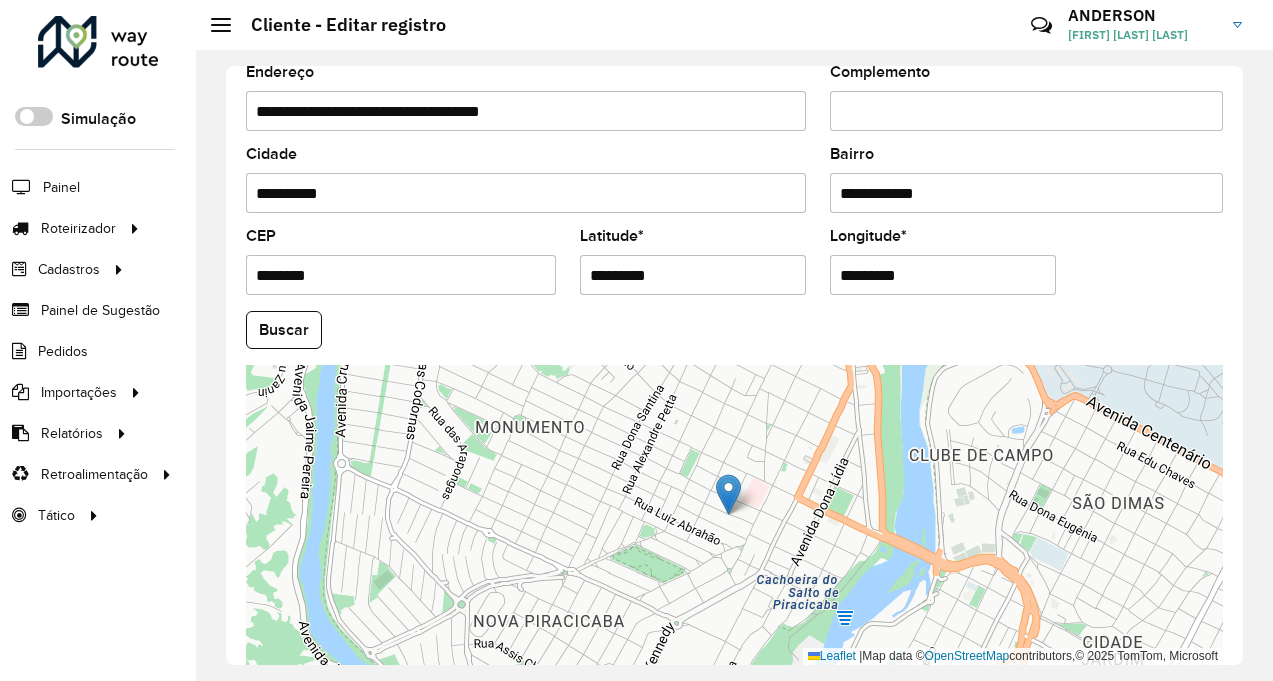 scroll, scrollTop: 807, scrollLeft: 0, axis: vertical 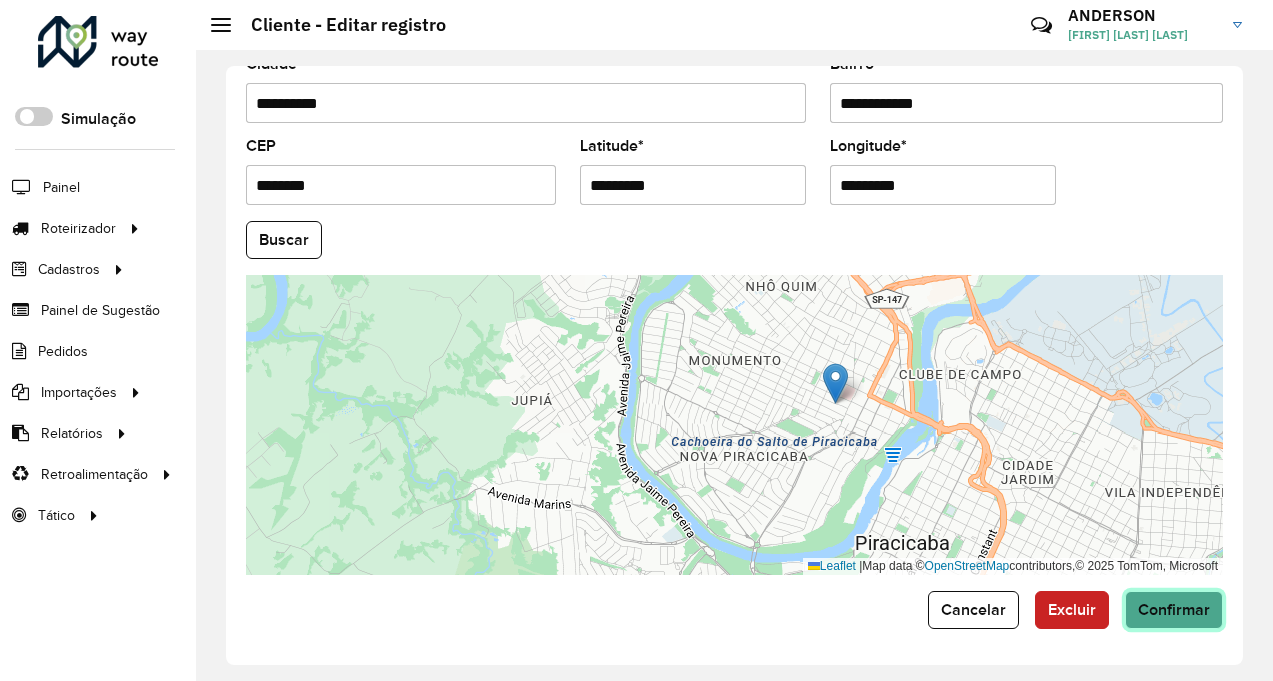 click on "Confirmar" 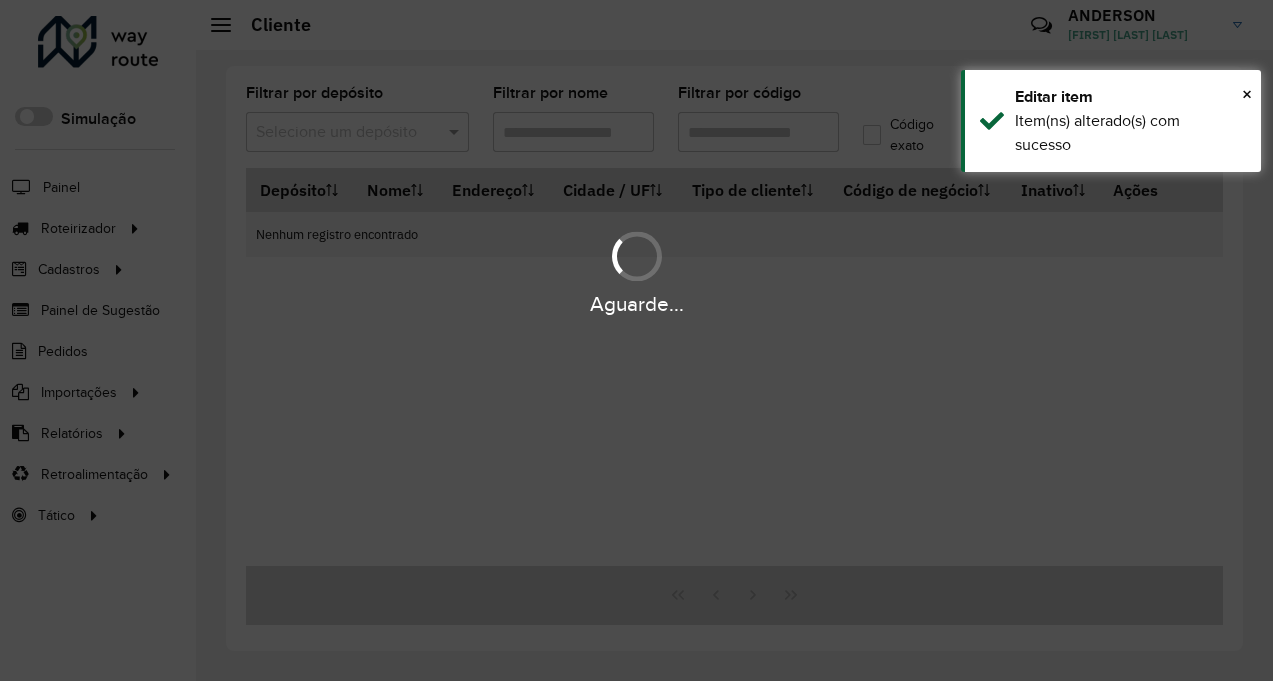 type on "*****" 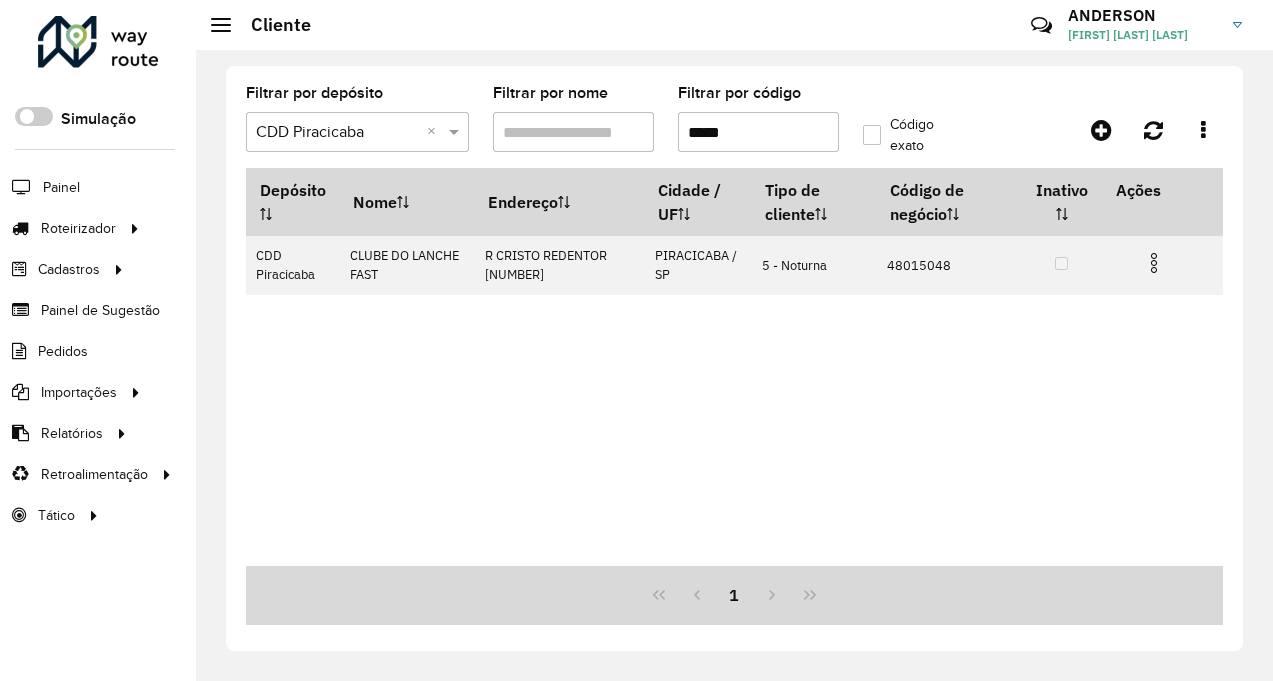 drag, startPoint x: 777, startPoint y: 140, endPoint x: 671, endPoint y: 167, distance: 109.38464 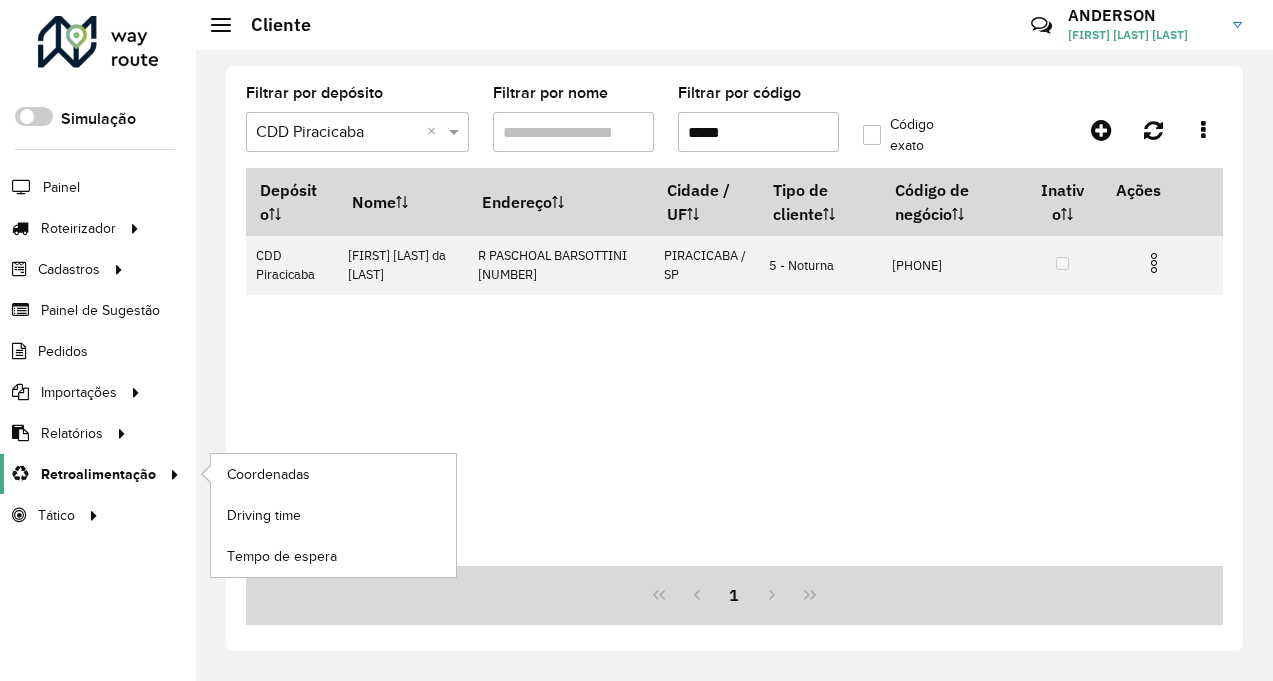 type on "*****" 